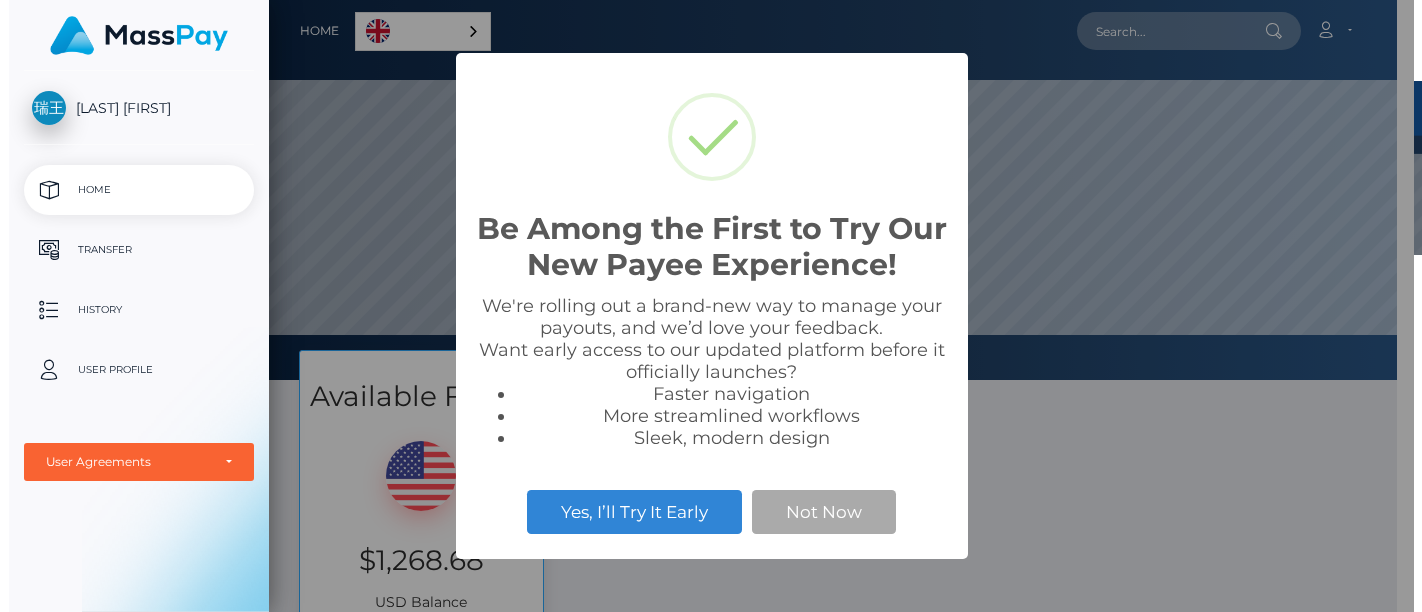 scroll, scrollTop: 0, scrollLeft: 0, axis: both 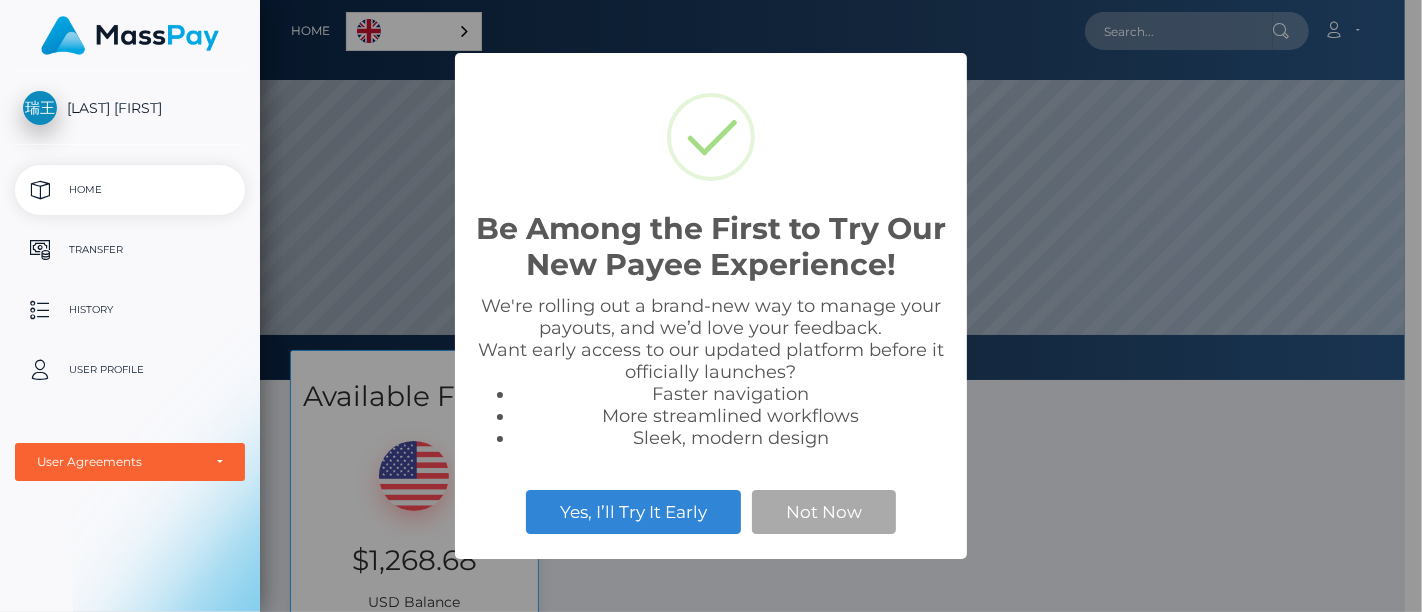 click on "Be Among the First to Try Our New Payee Experience! × We're rolling out a brand-new way to manage your payouts, and we’d love your feedback. Want early access to our updated platform before it officially launches? Faster navigation More streamlined workflows Sleek, modern design Yes, I’ll Try It Early Not Now" at bounding box center (711, 306) 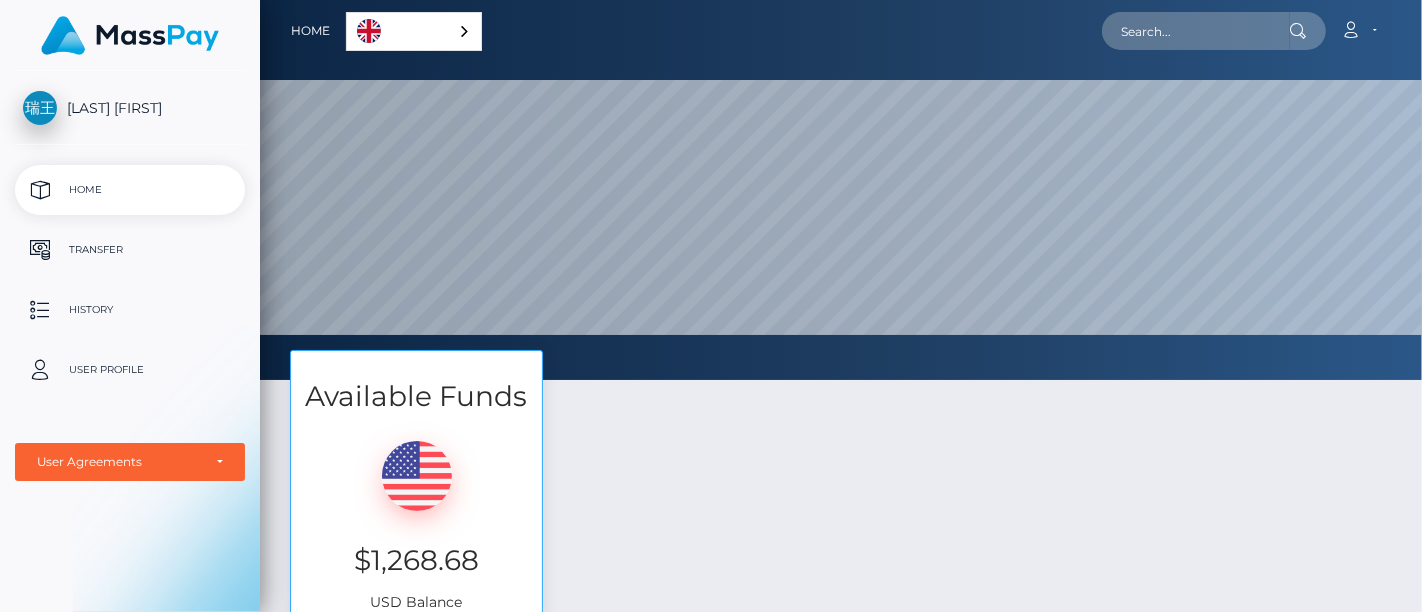 scroll, scrollTop: 999620, scrollLeft: 998837, axis: both 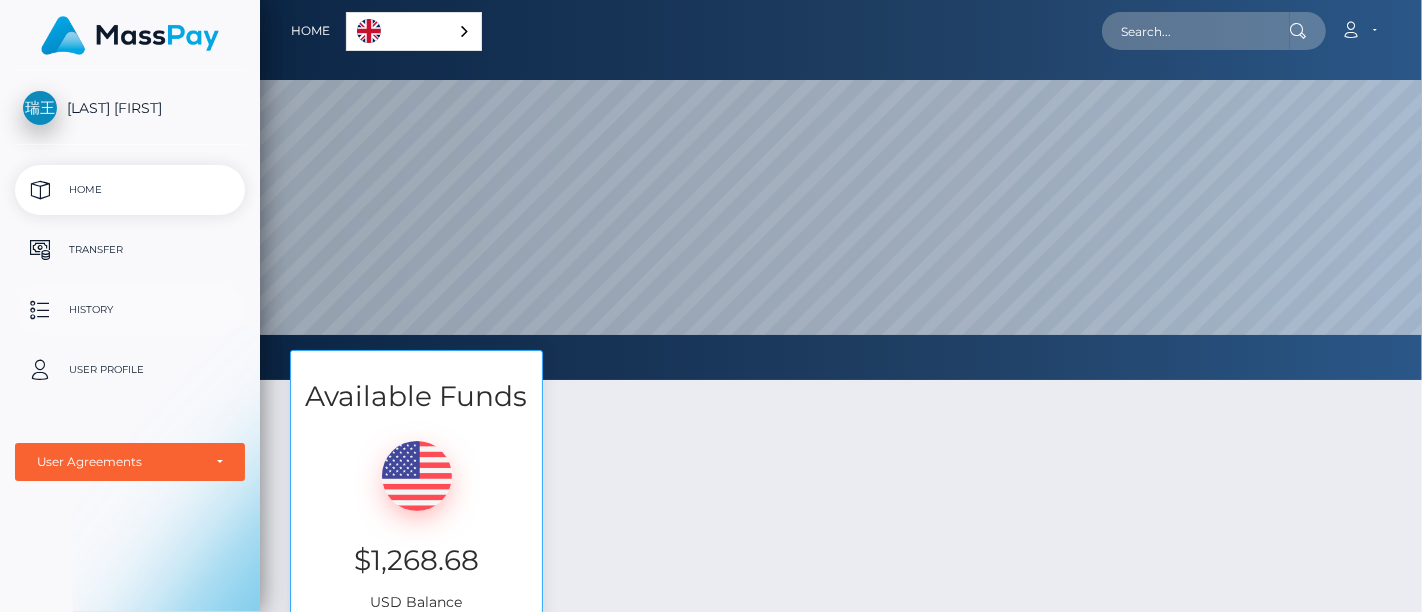 click on "History" at bounding box center (130, 310) 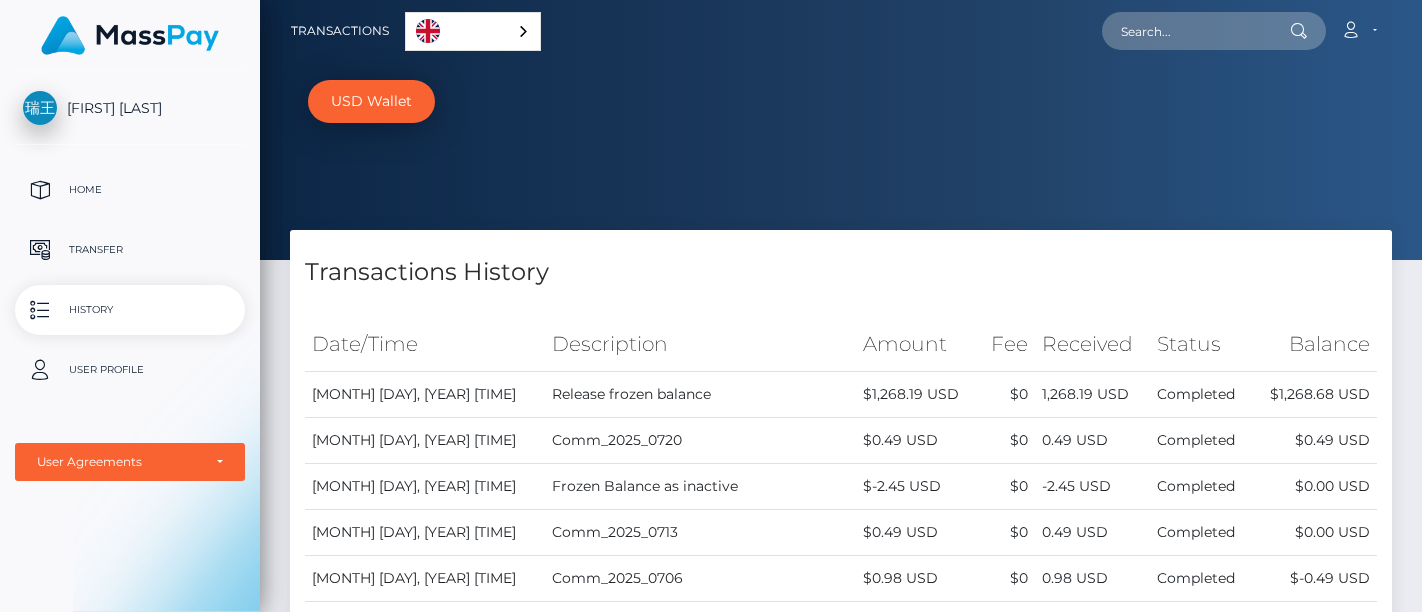 scroll, scrollTop: 0, scrollLeft: 0, axis: both 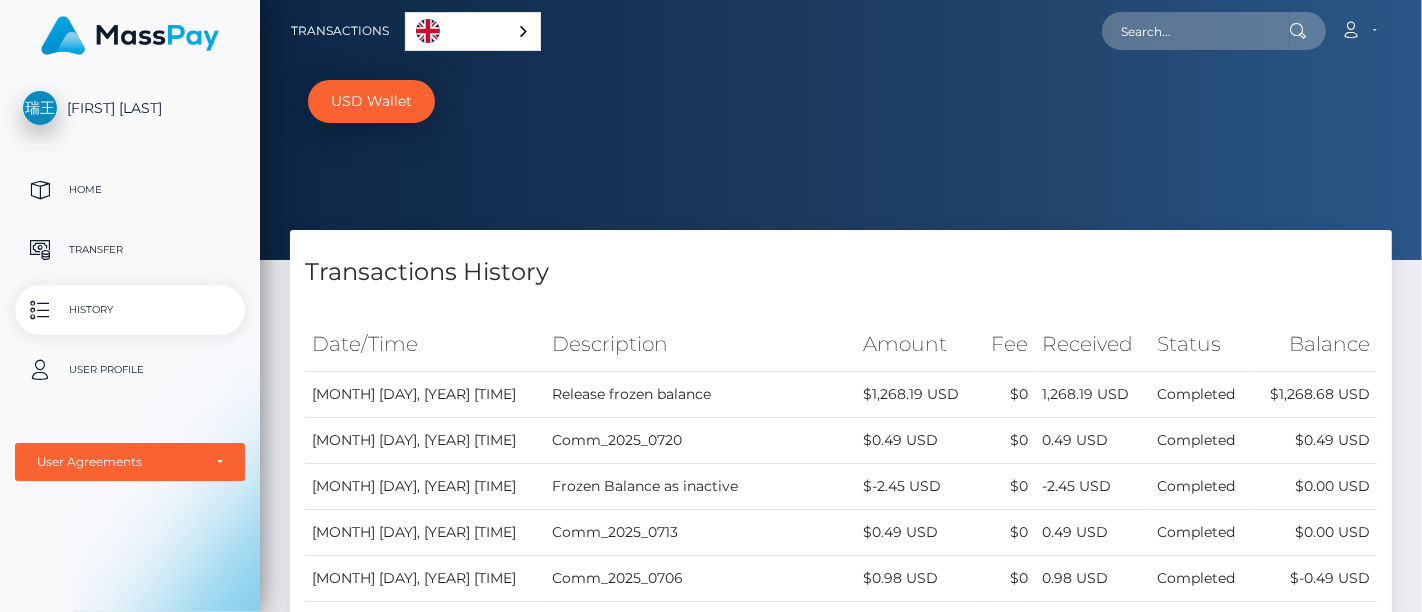 click on "[FIRST] [LAST]
Home
Transfer
History
User Profile
MassPay Card - USD
MassPay" at bounding box center [130, 339] 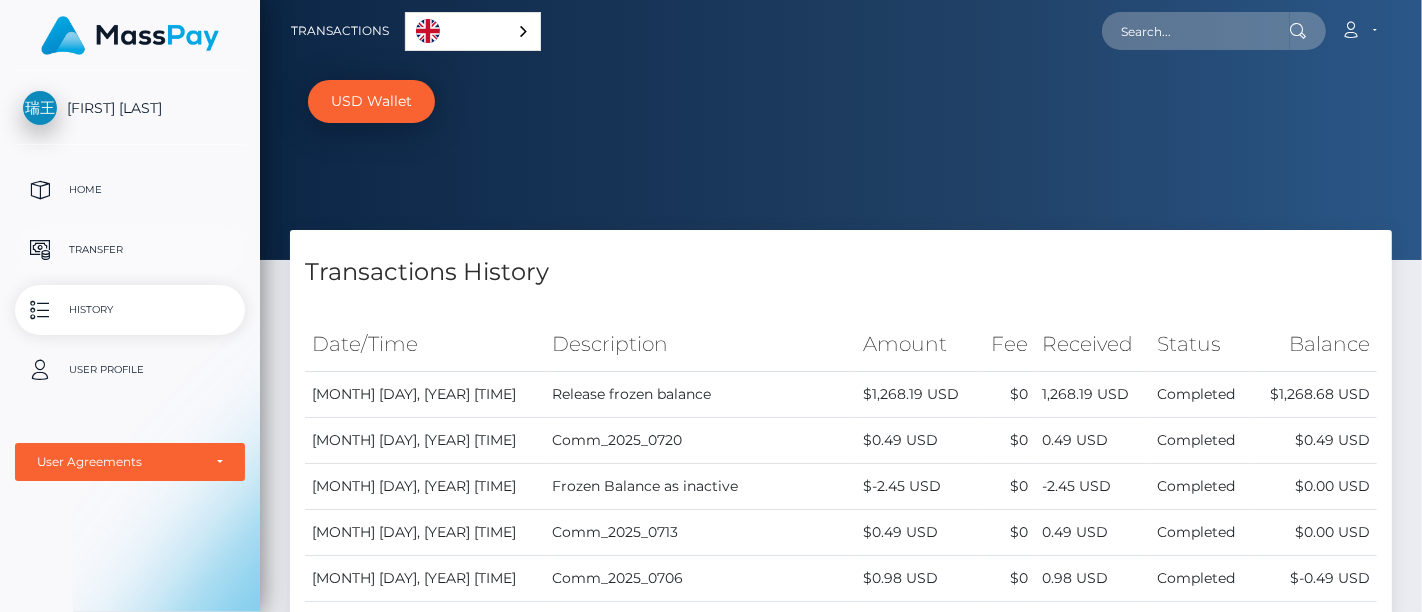 click on "Transfer" at bounding box center (130, 250) 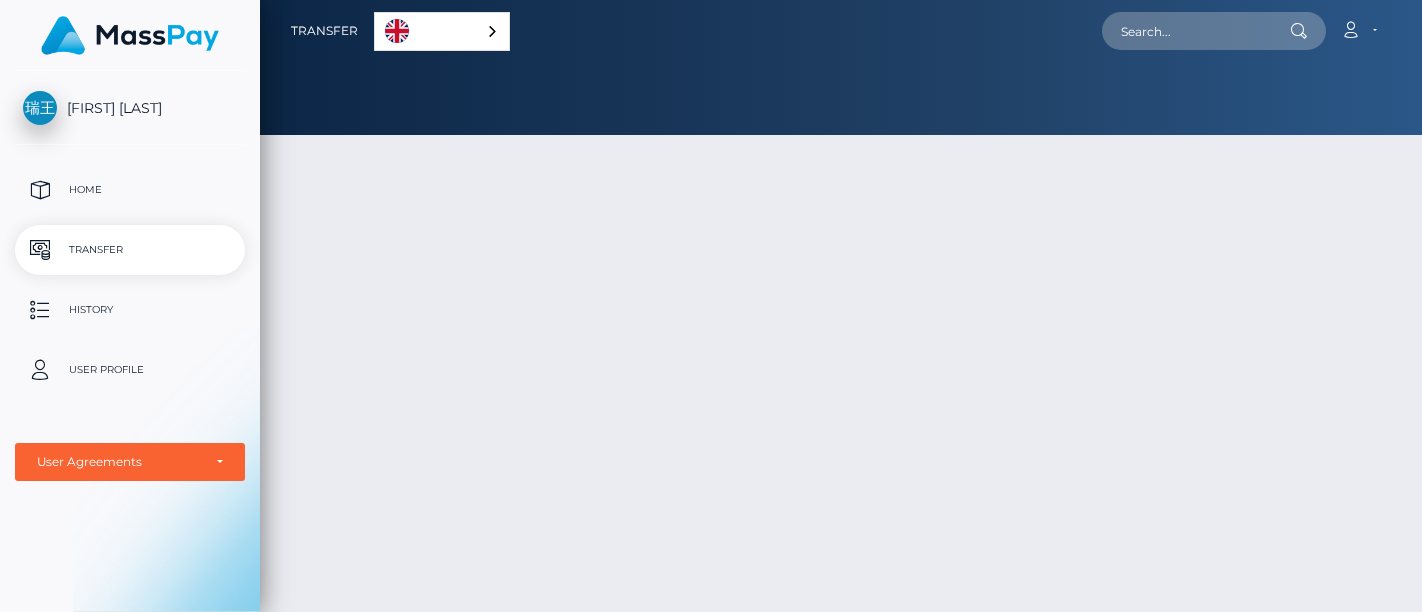 scroll, scrollTop: 0, scrollLeft: 0, axis: both 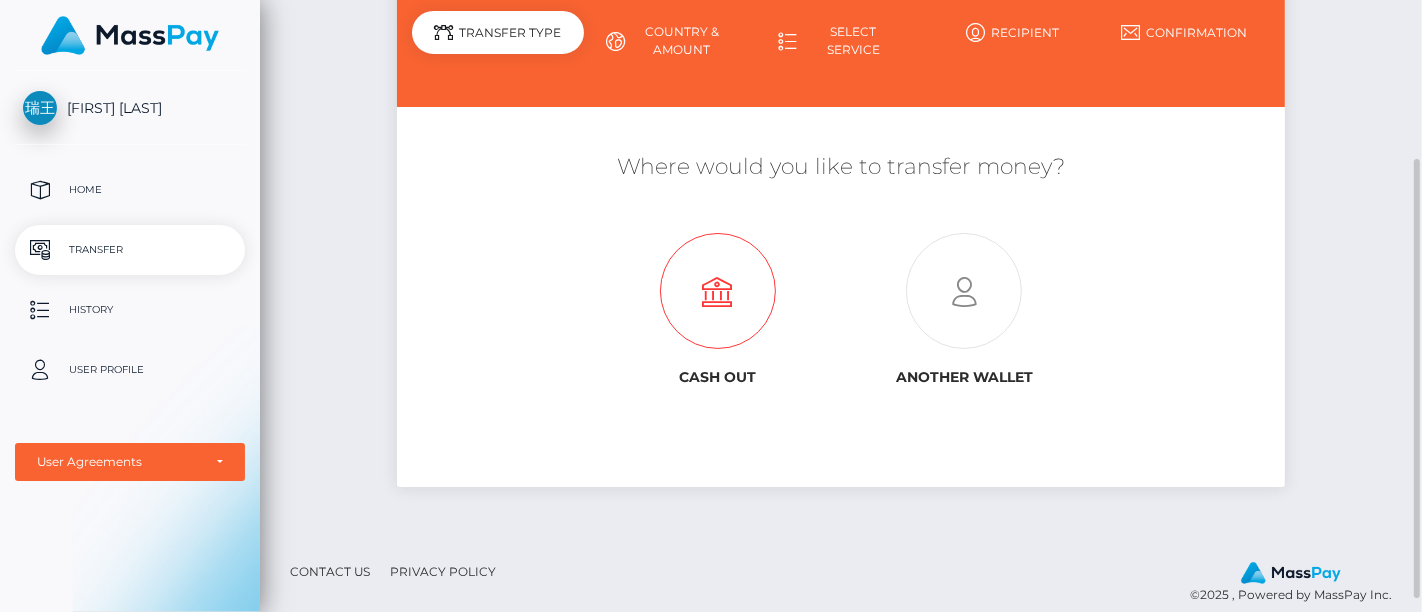 click at bounding box center [717, 292] 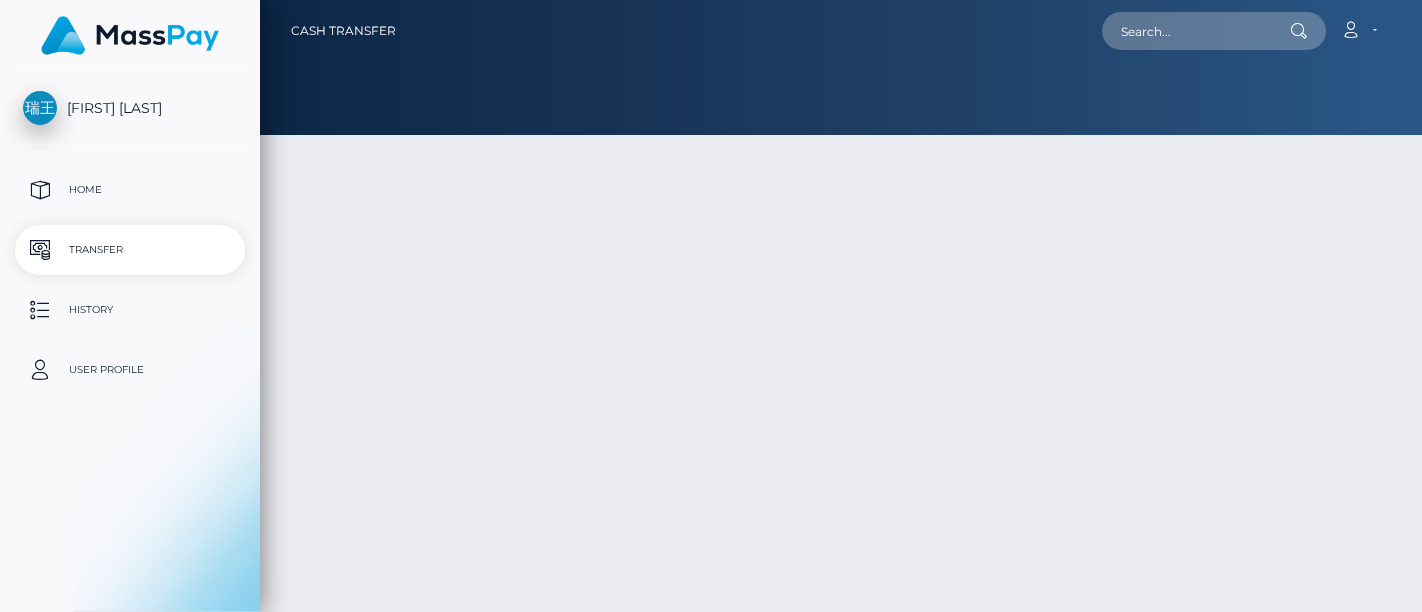 scroll, scrollTop: 0, scrollLeft: 0, axis: both 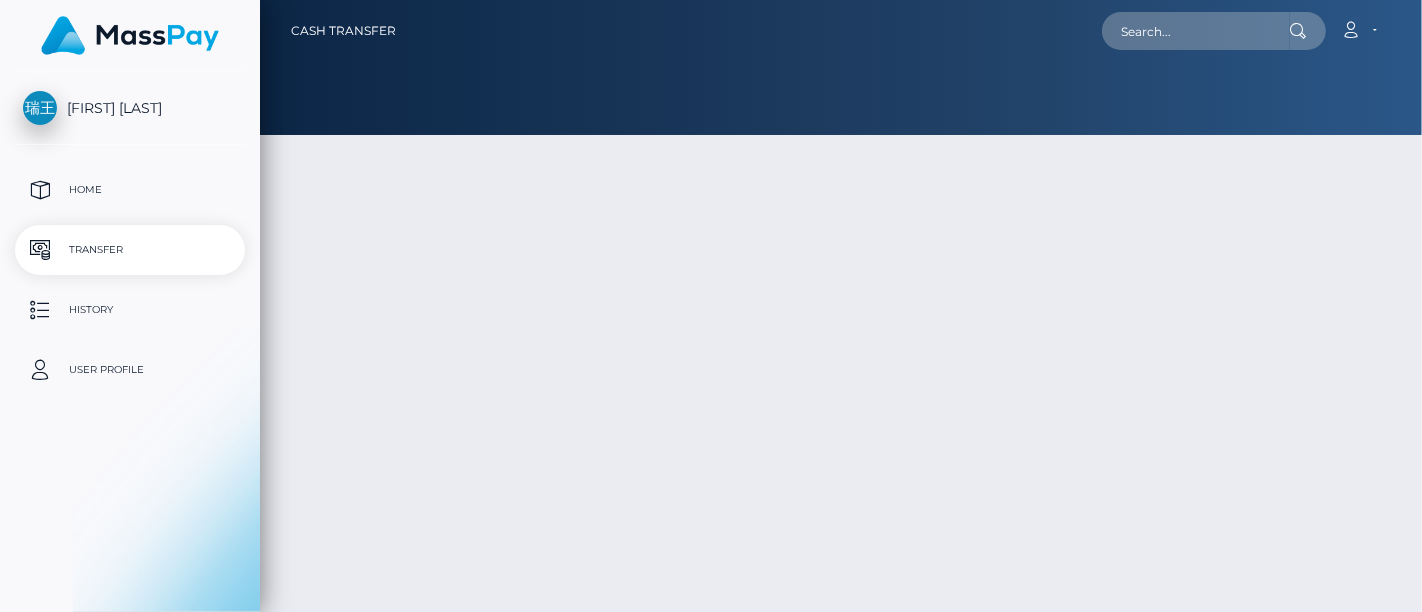 type on "1268.68" 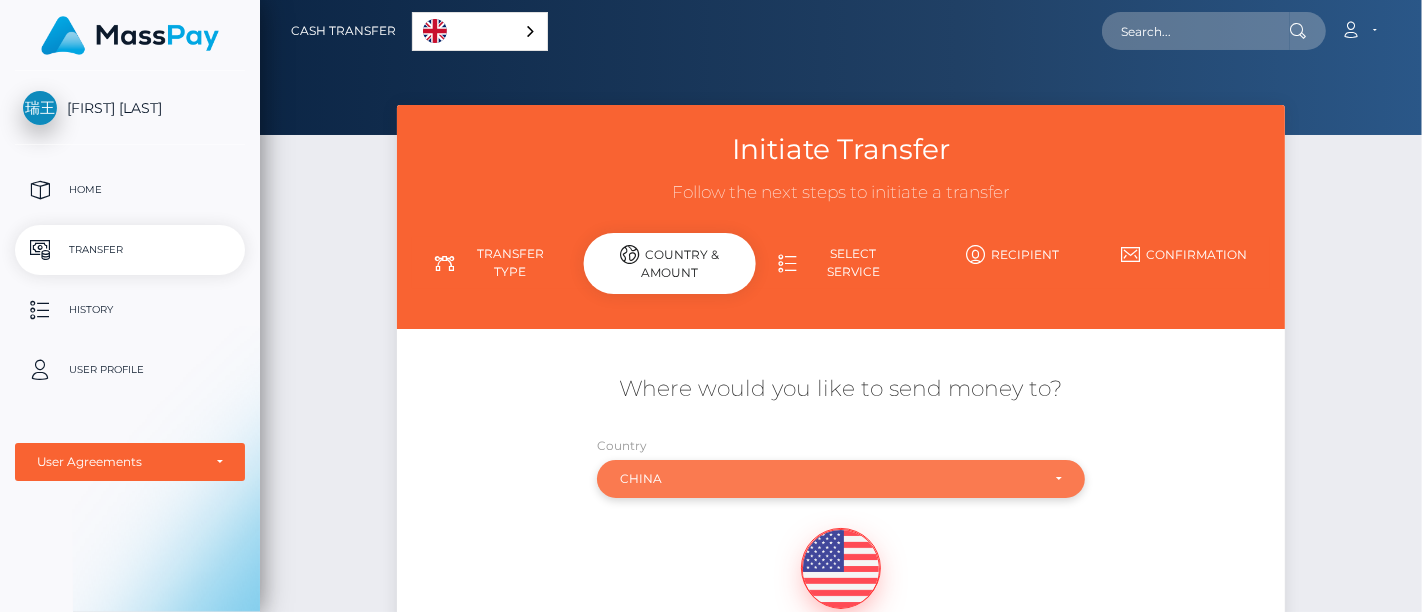 click on "China" at bounding box center (841, 479) 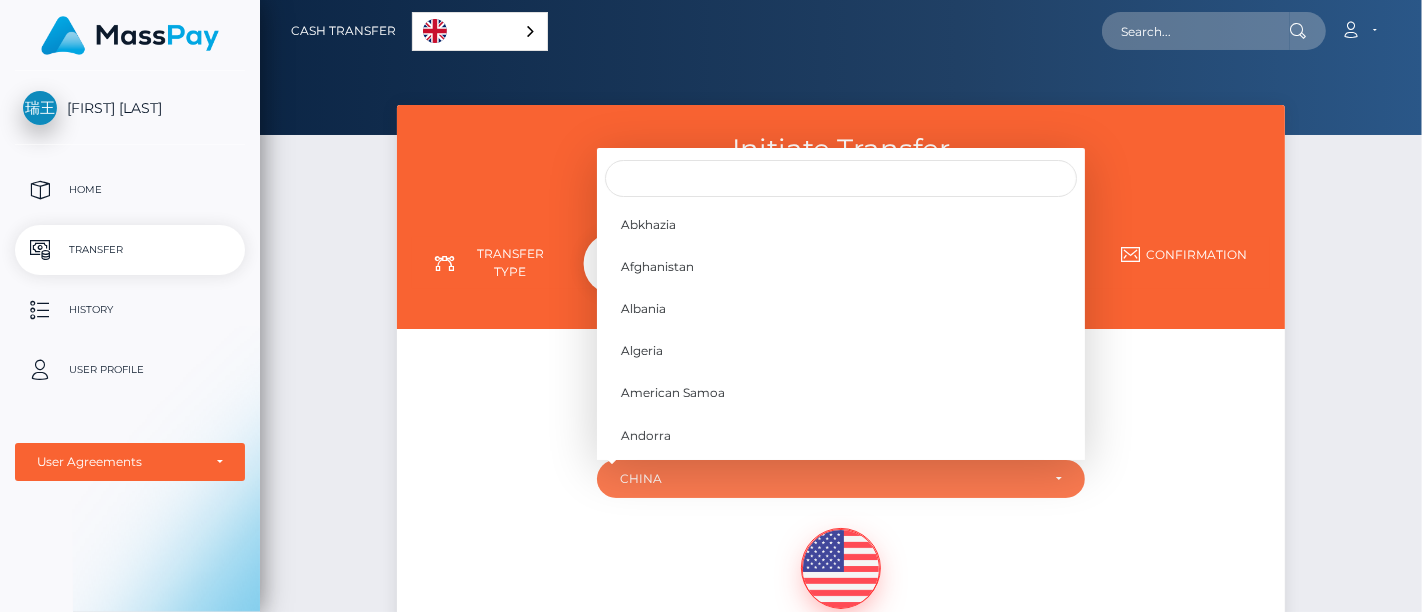 scroll, scrollTop: 1517, scrollLeft: 0, axis: vertical 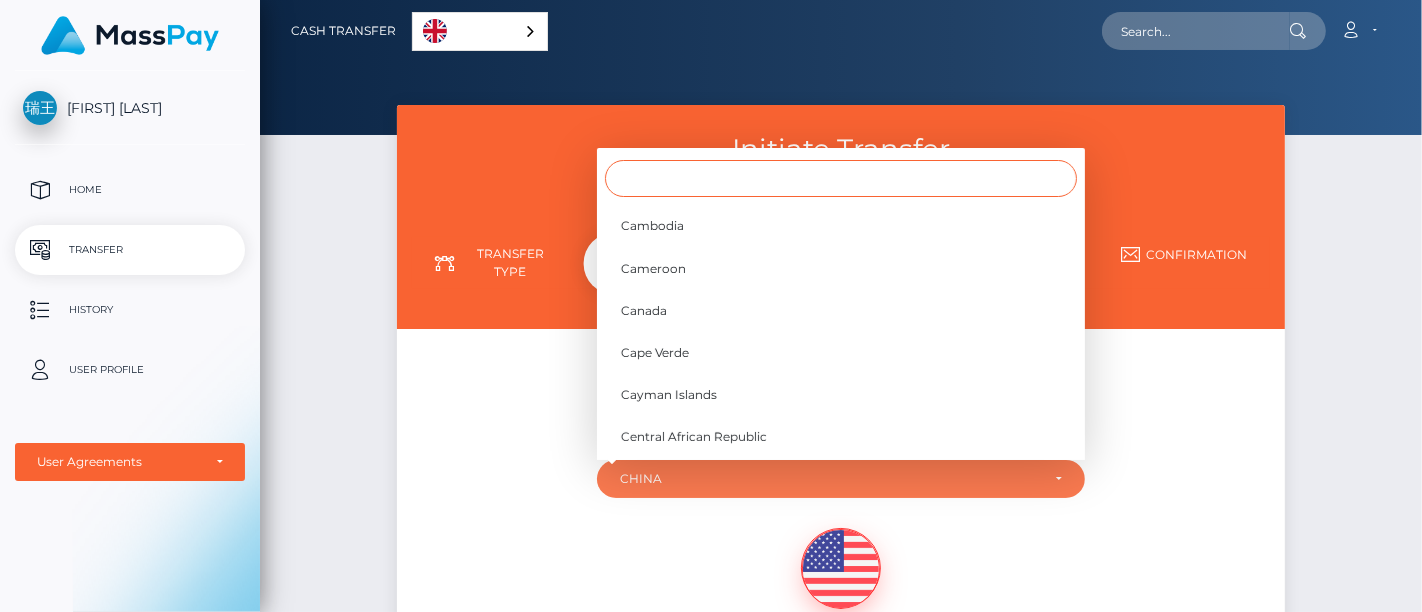 click at bounding box center [841, 178] 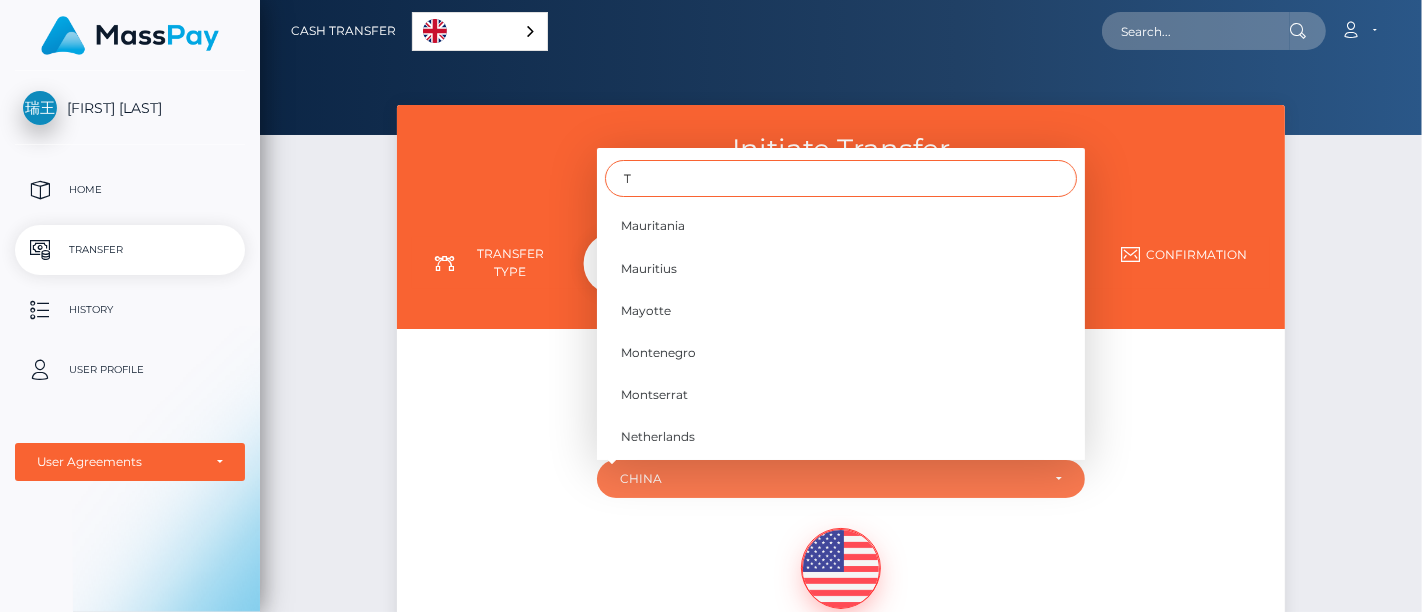 scroll, scrollTop: 0, scrollLeft: 0, axis: both 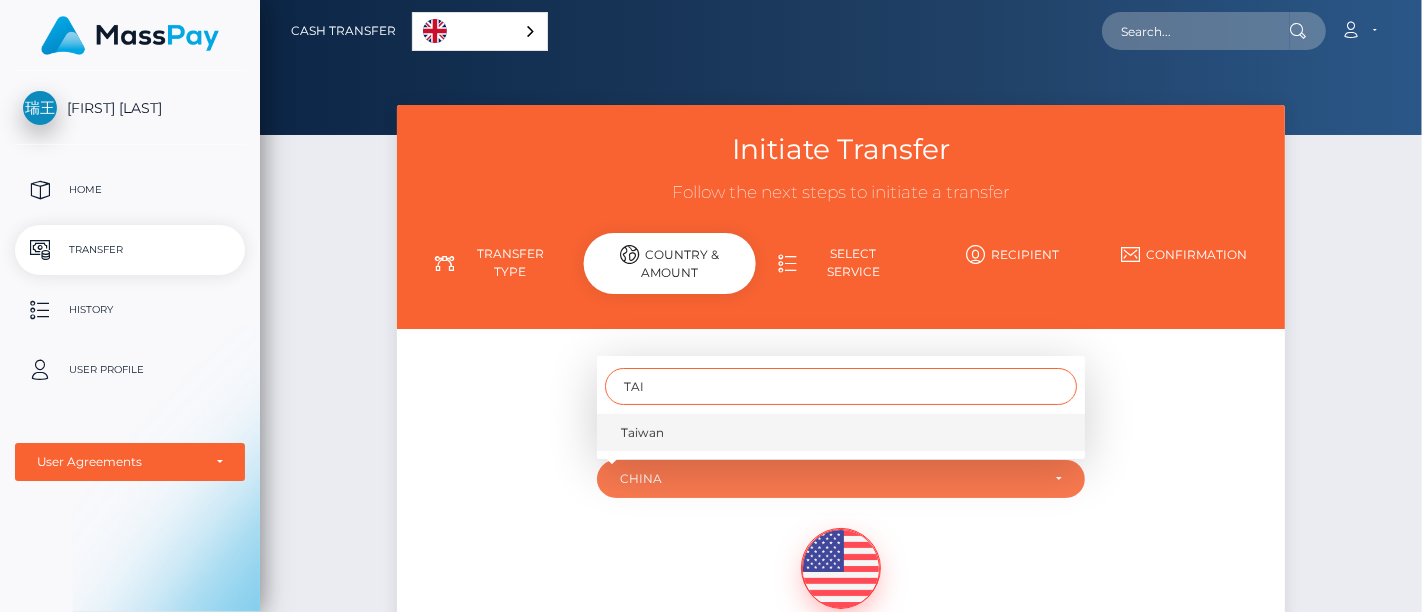 type on "TAI" 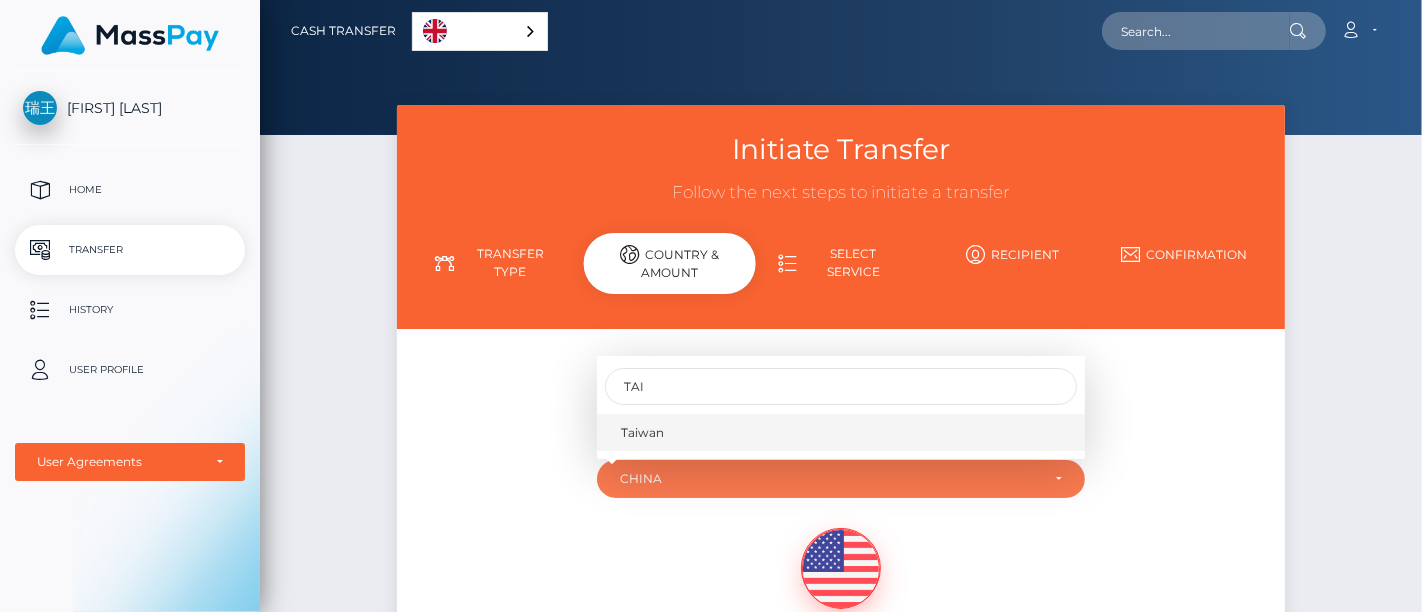click on "Taiwan" at bounding box center (642, 432) 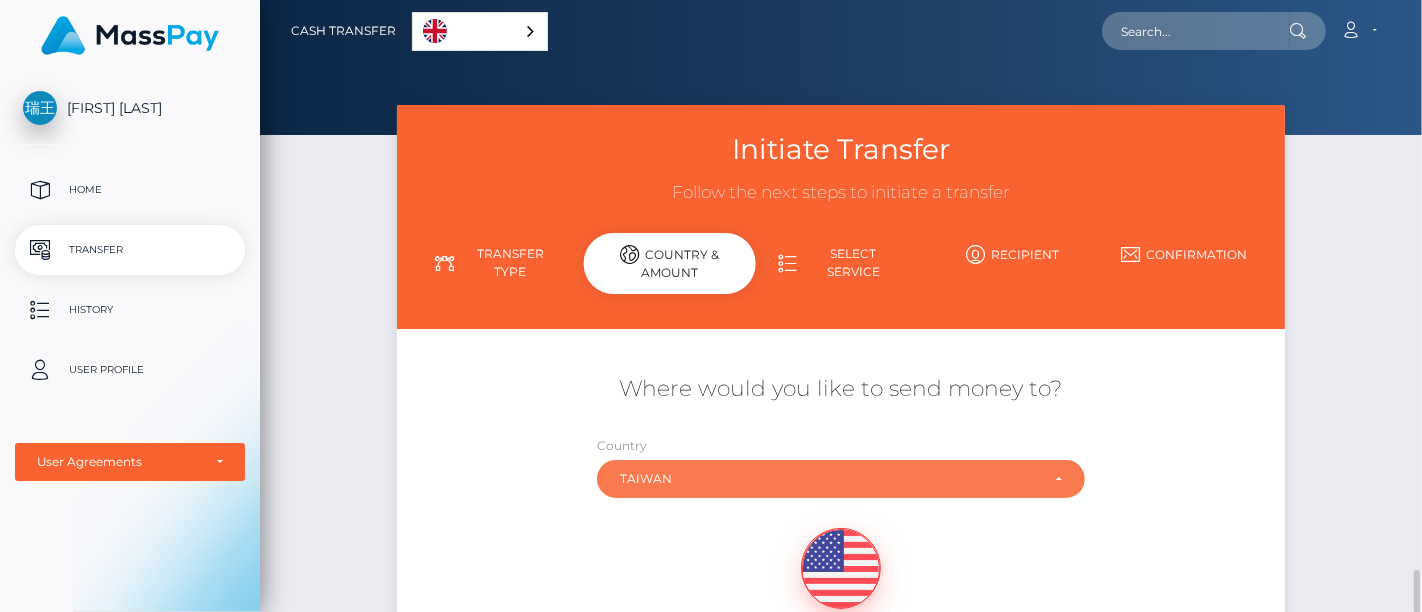 scroll, scrollTop: 348, scrollLeft: 0, axis: vertical 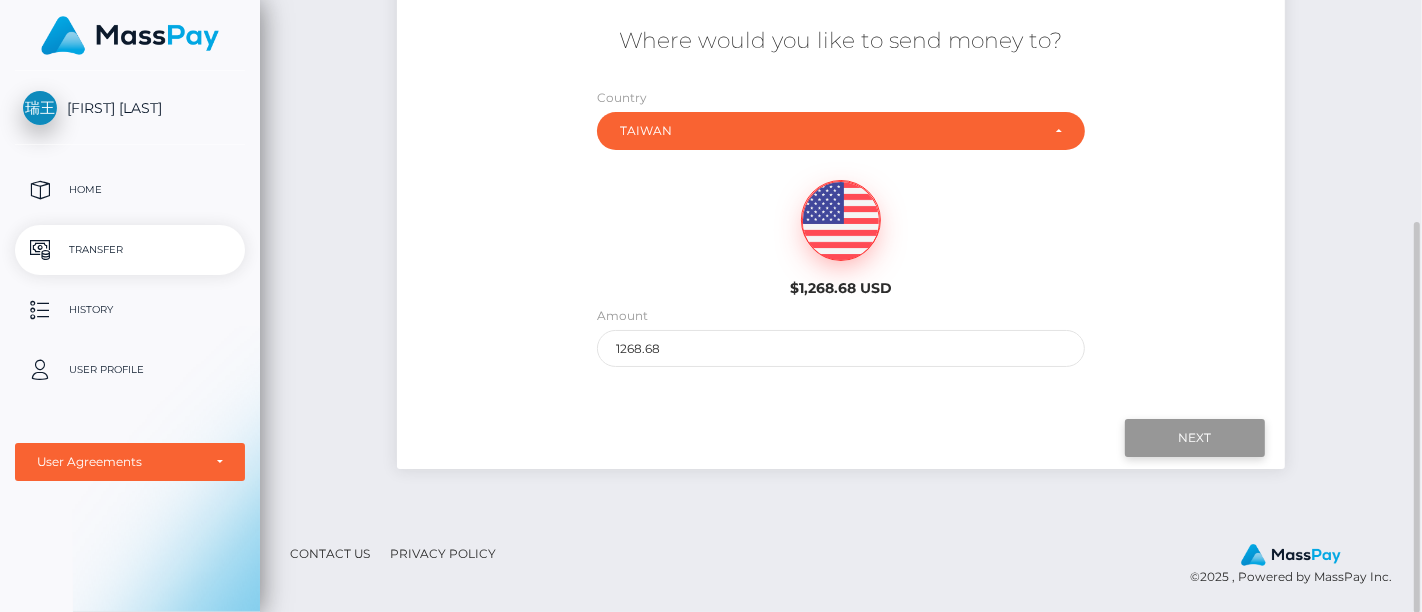 click on "Next" at bounding box center [1195, 438] 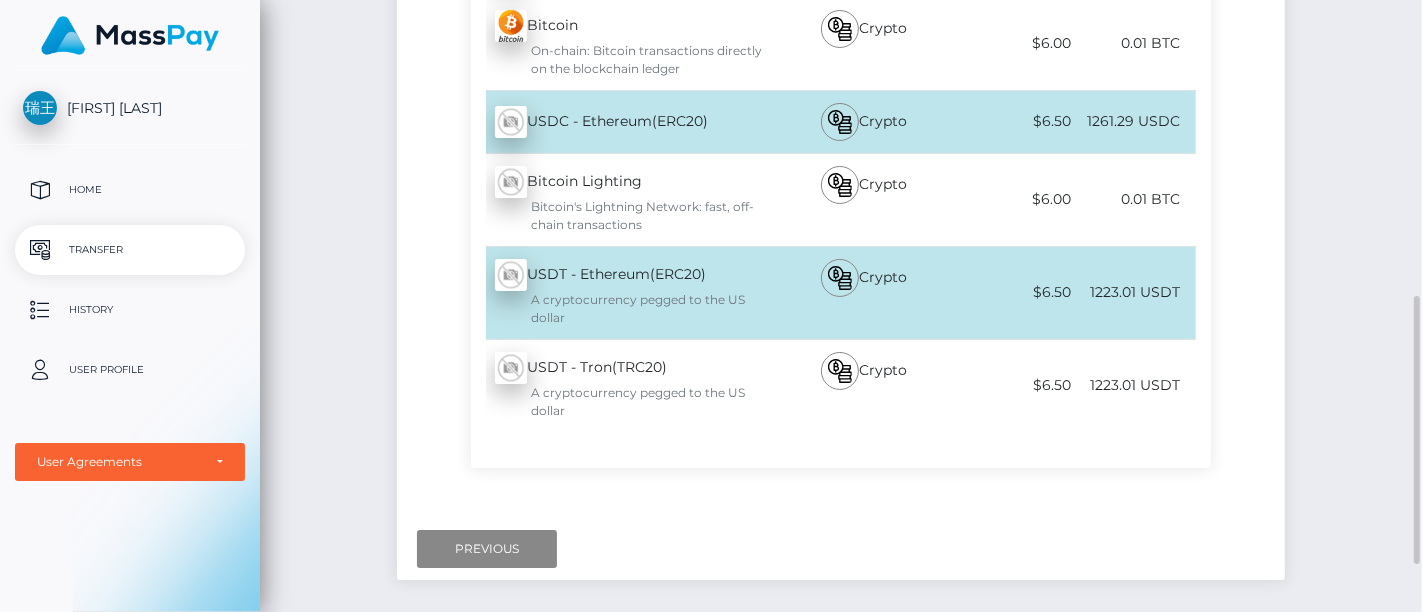 scroll, scrollTop: 342, scrollLeft: 0, axis: vertical 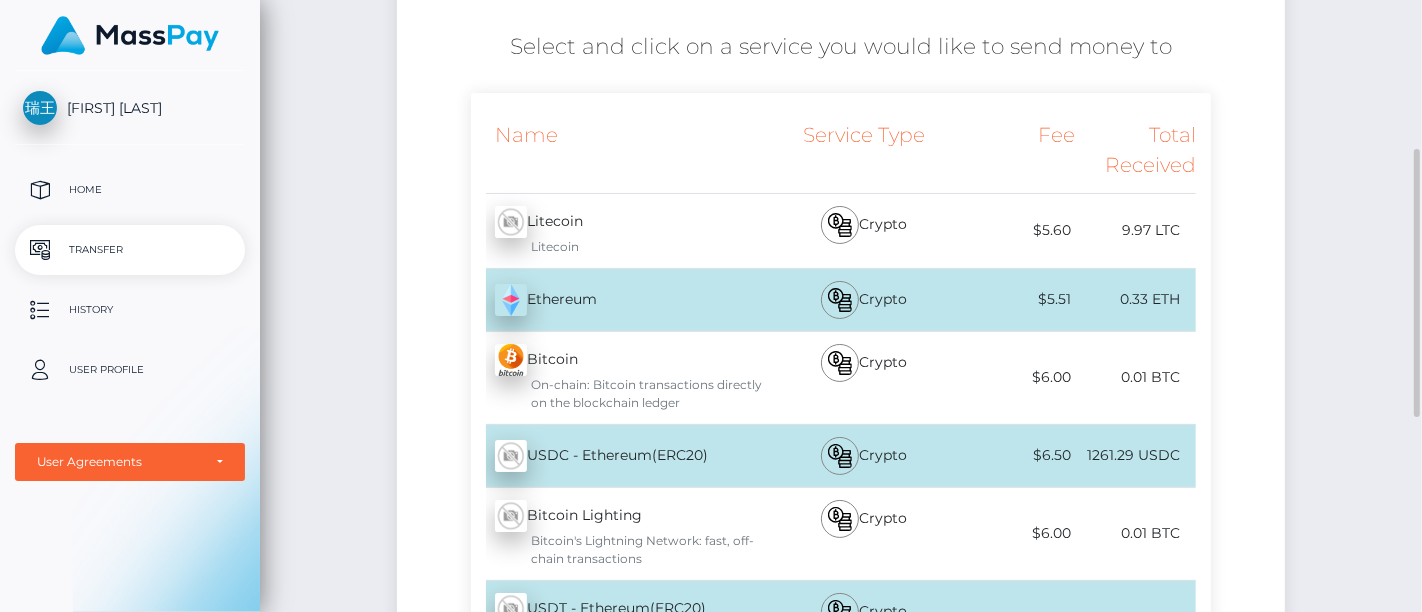 drag, startPoint x: 914, startPoint y: 226, endPoint x: 860, endPoint y: 220, distance: 54.33231 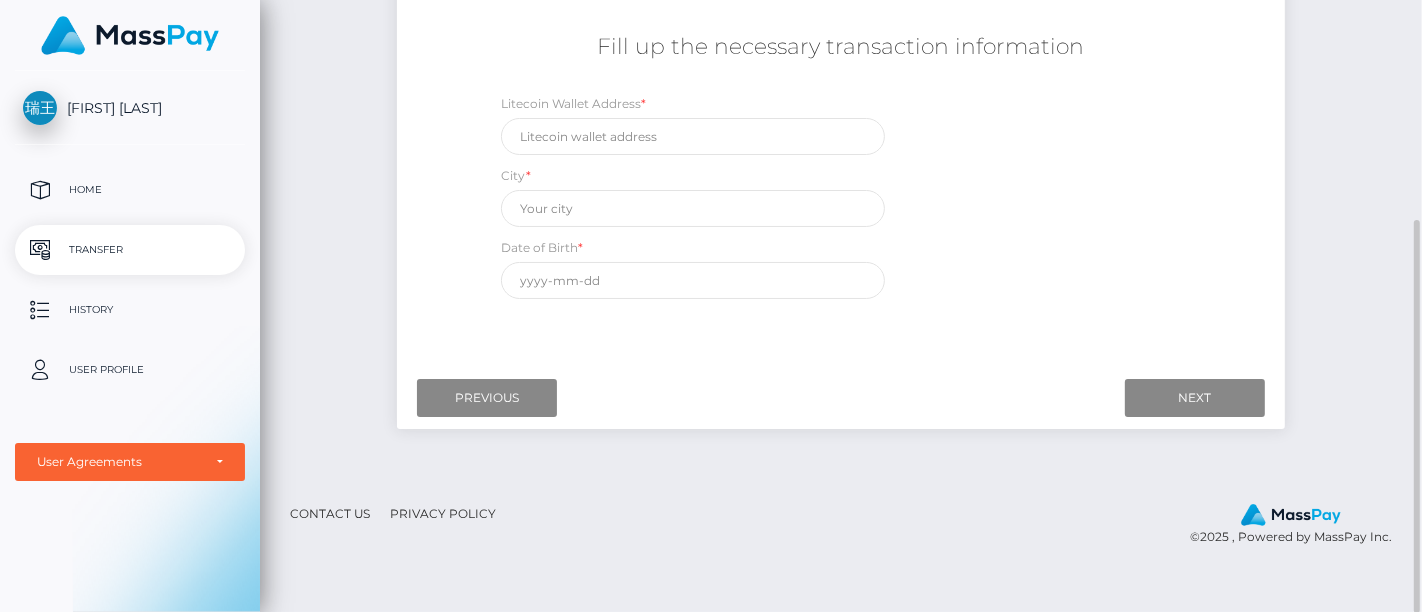 scroll, scrollTop: 120, scrollLeft: 0, axis: vertical 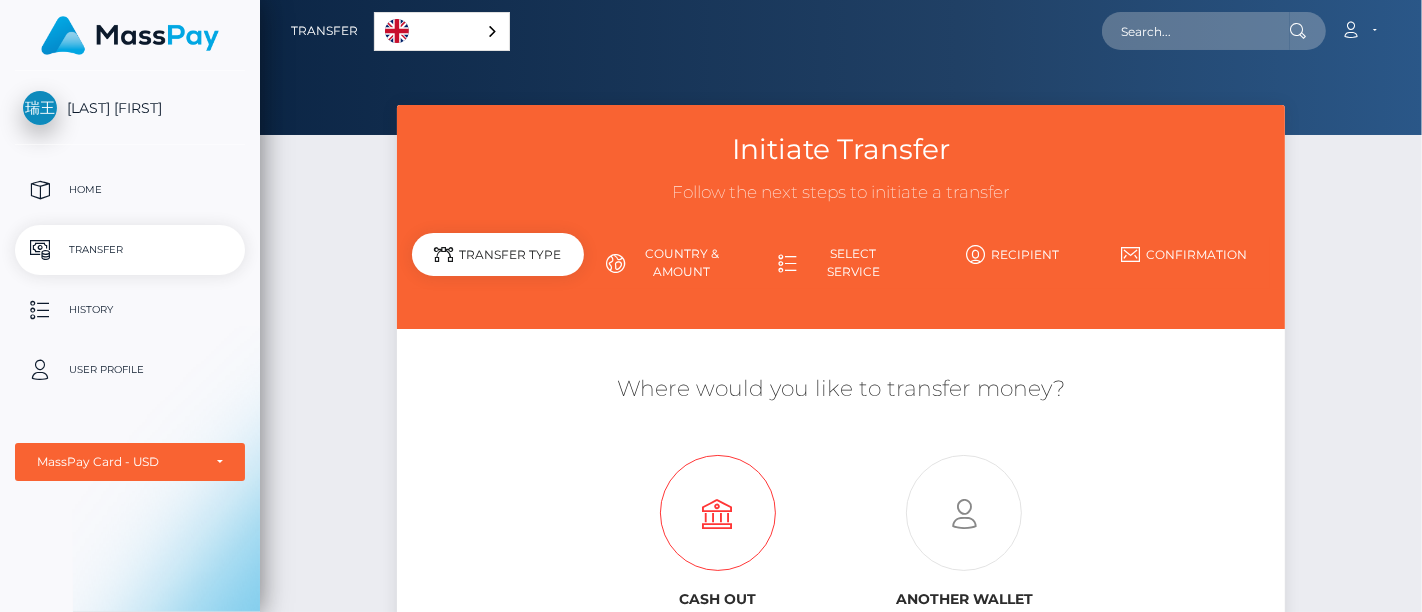 click at bounding box center (717, 514) 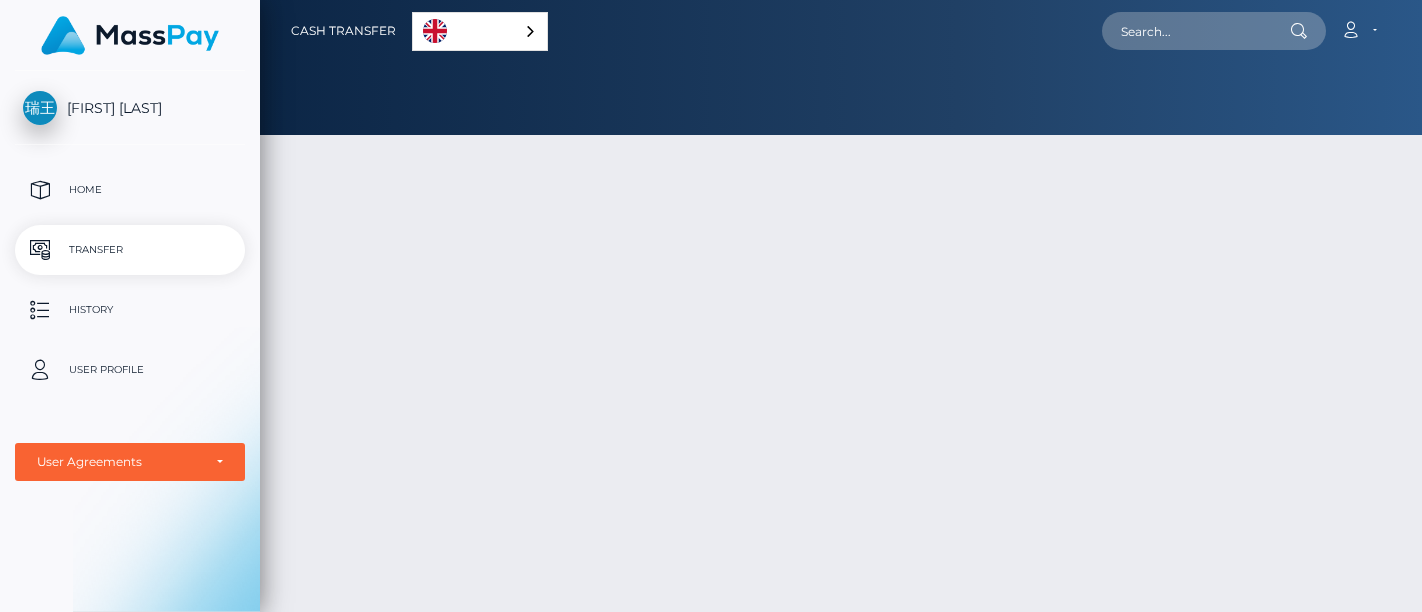 scroll, scrollTop: 0, scrollLeft: 0, axis: both 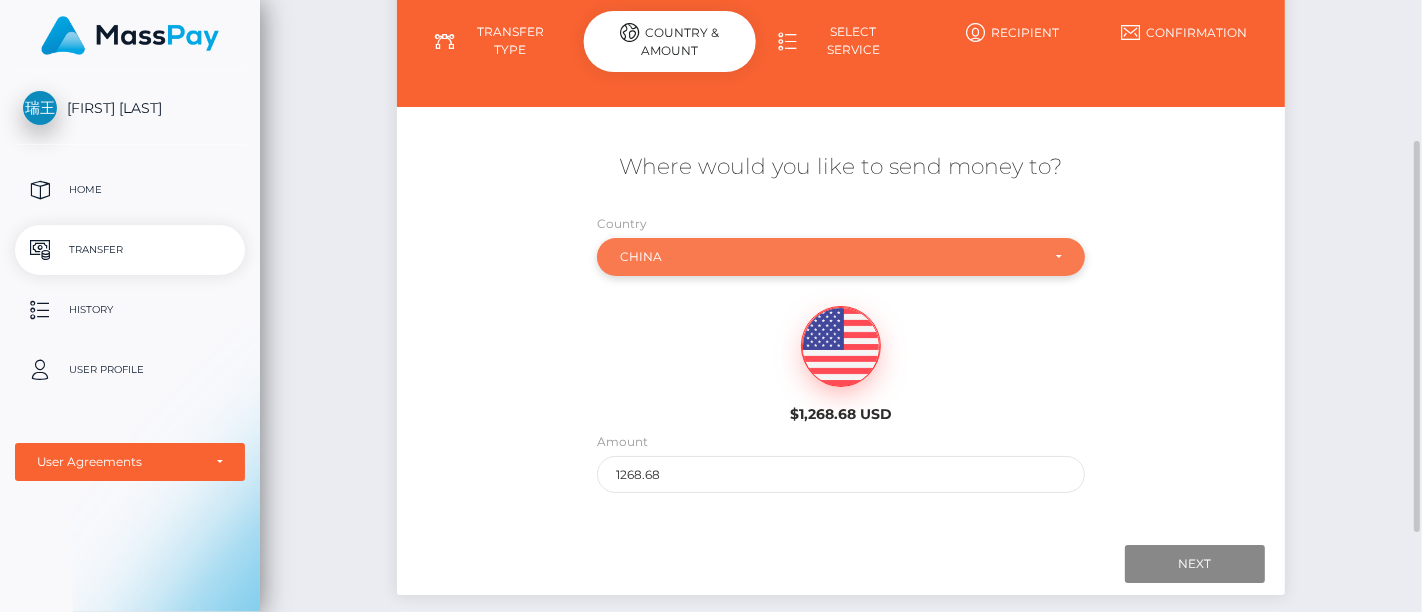 click on "China" at bounding box center (829, 257) 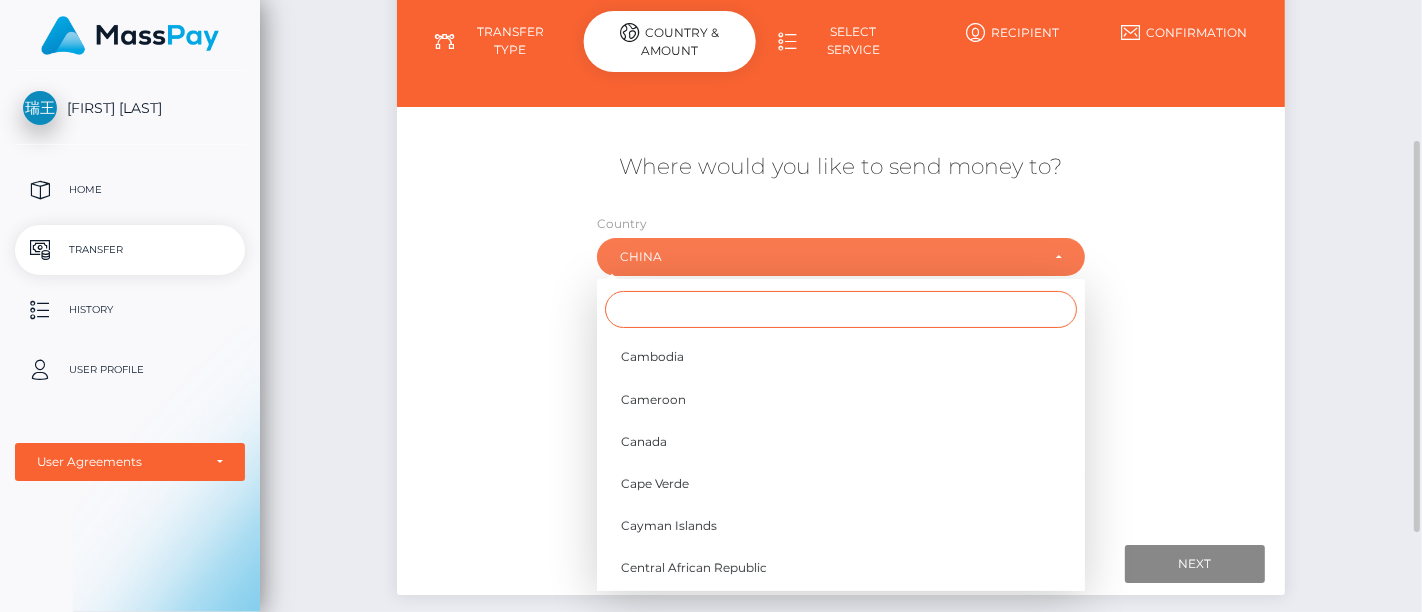 click at bounding box center (841, 309) 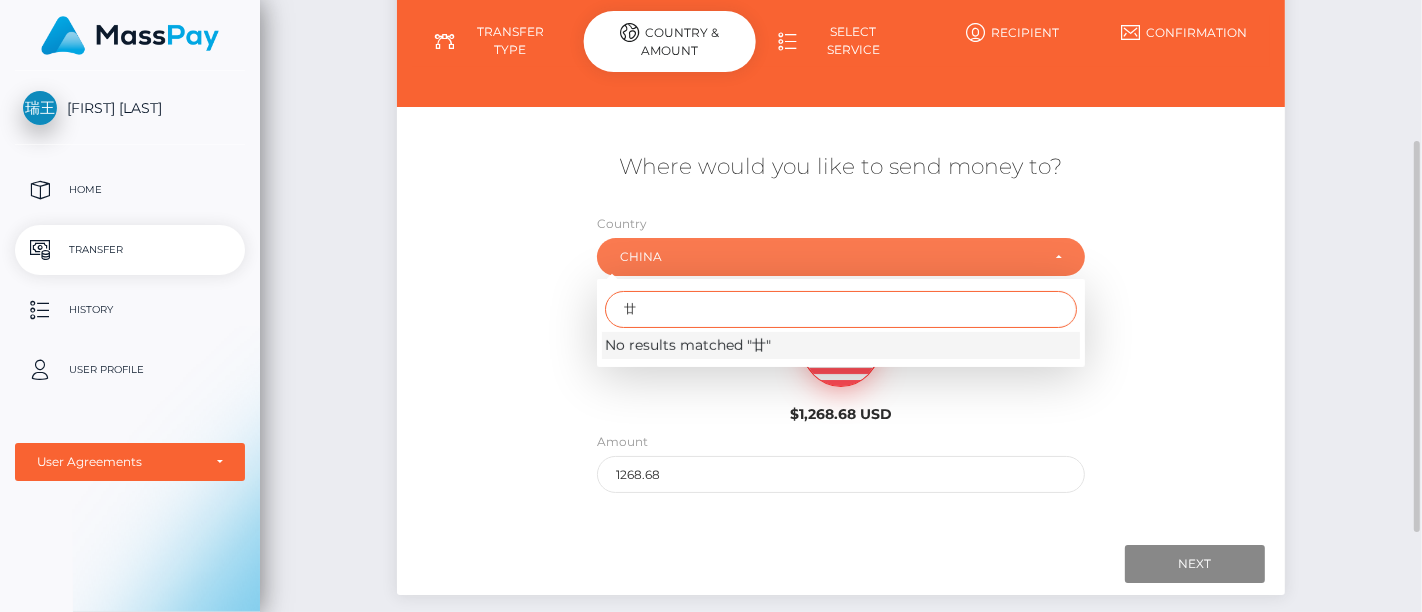 scroll, scrollTop: 0, scrollLeft: 0, axis: both 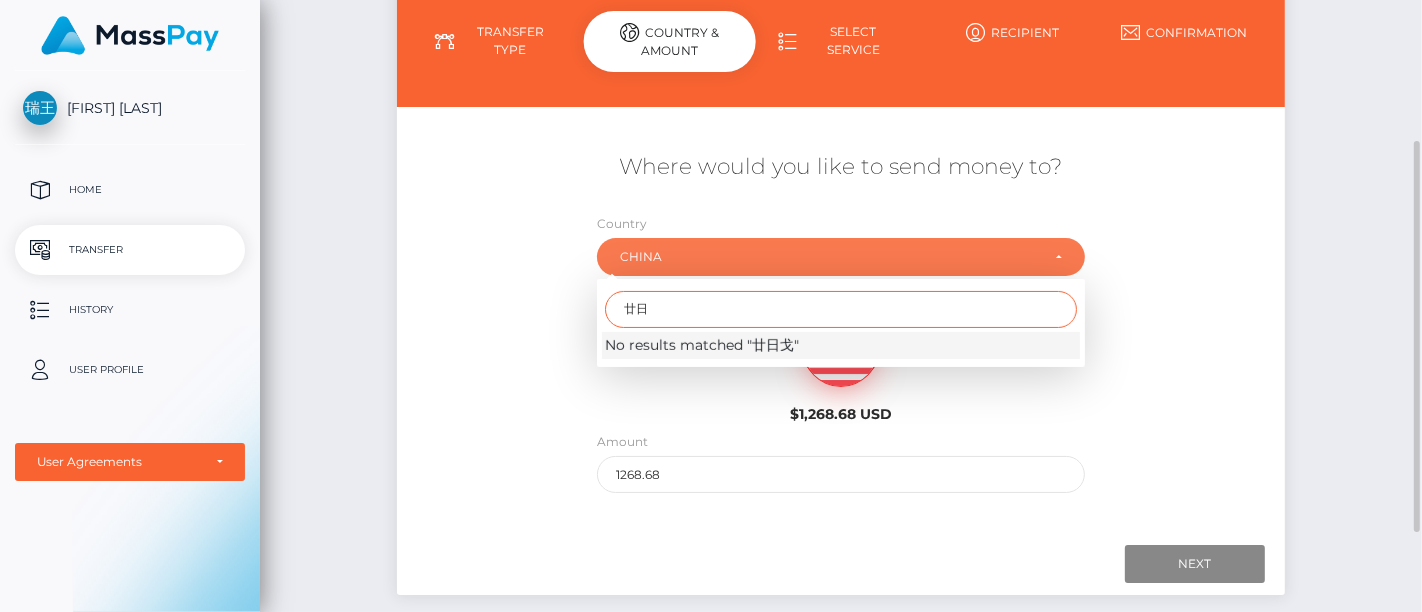 type on "廿" 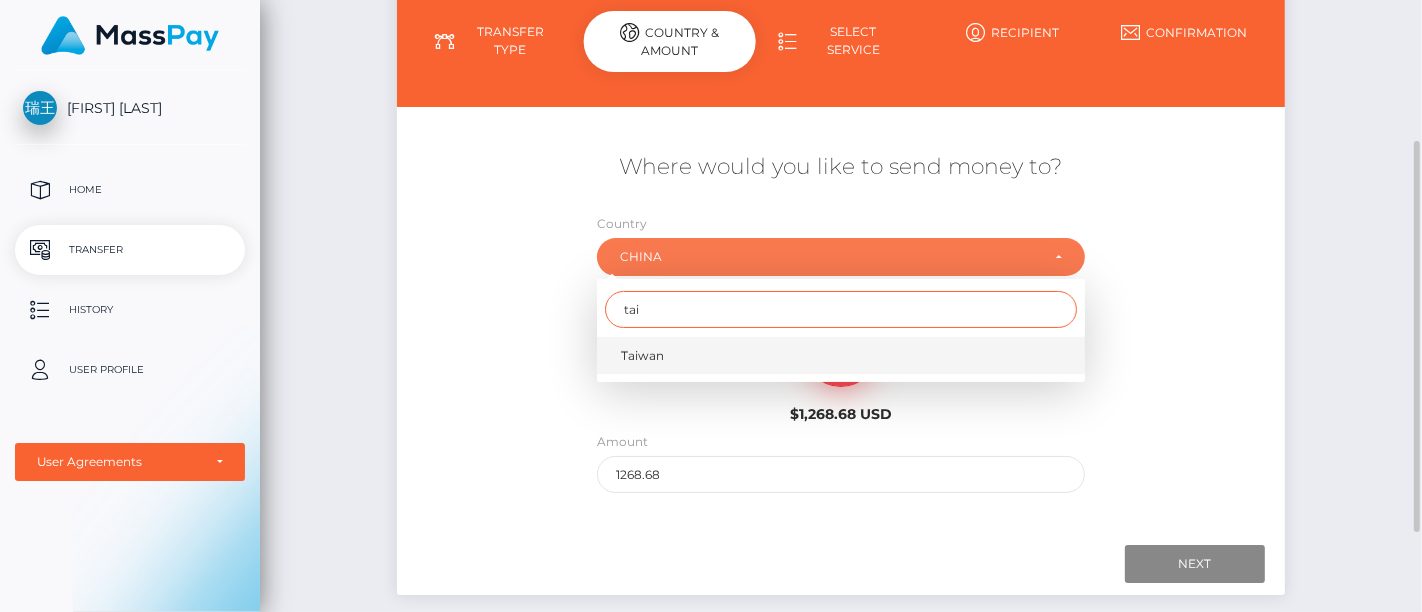 type on "tai" 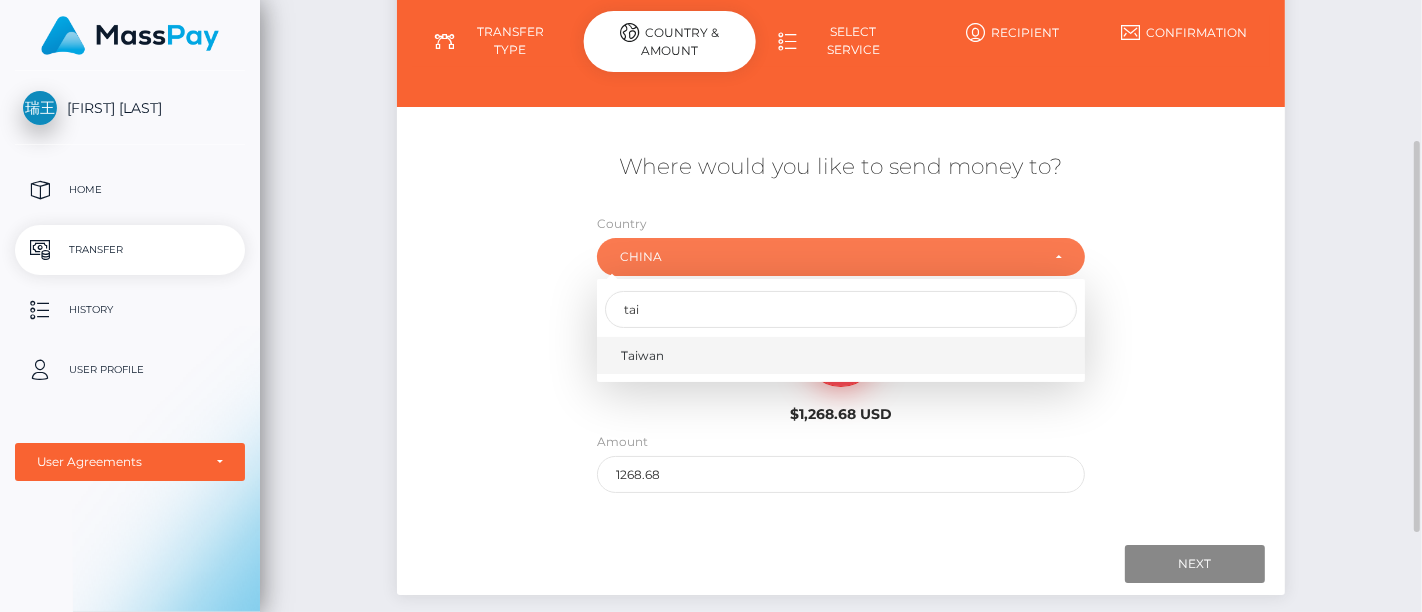click on "Taiwan" at bounding box center (841, 355) 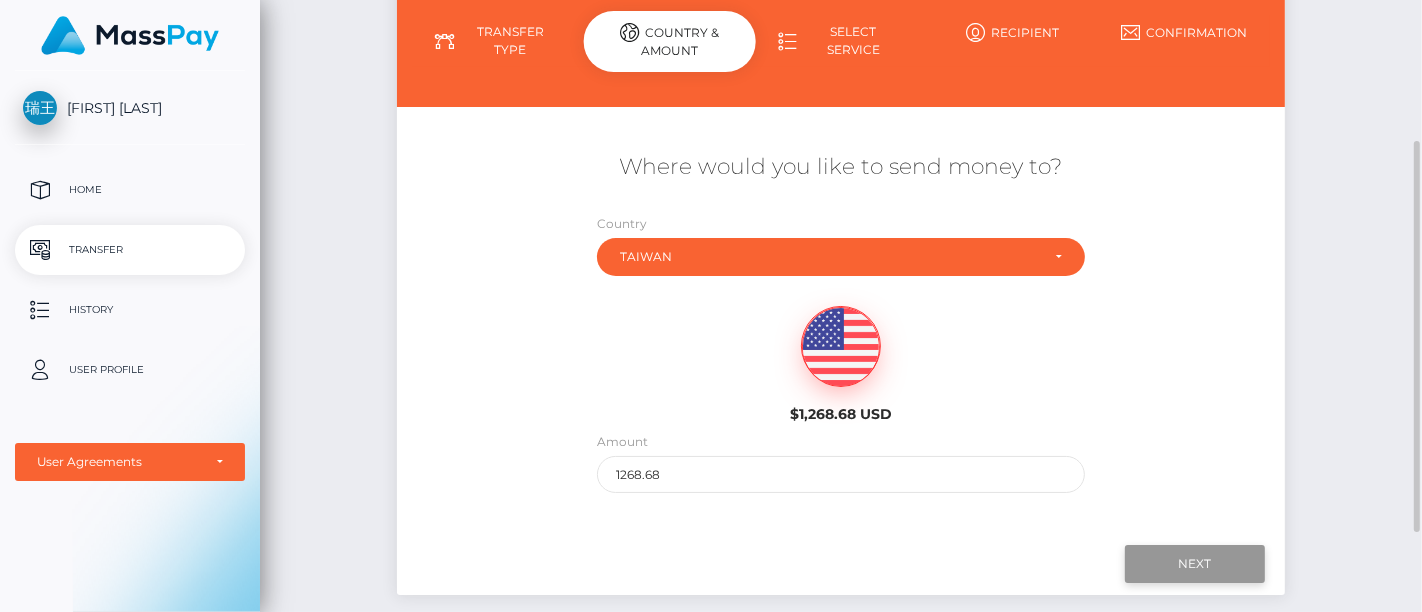 click on "Next" at bounding box center [1195, 564] 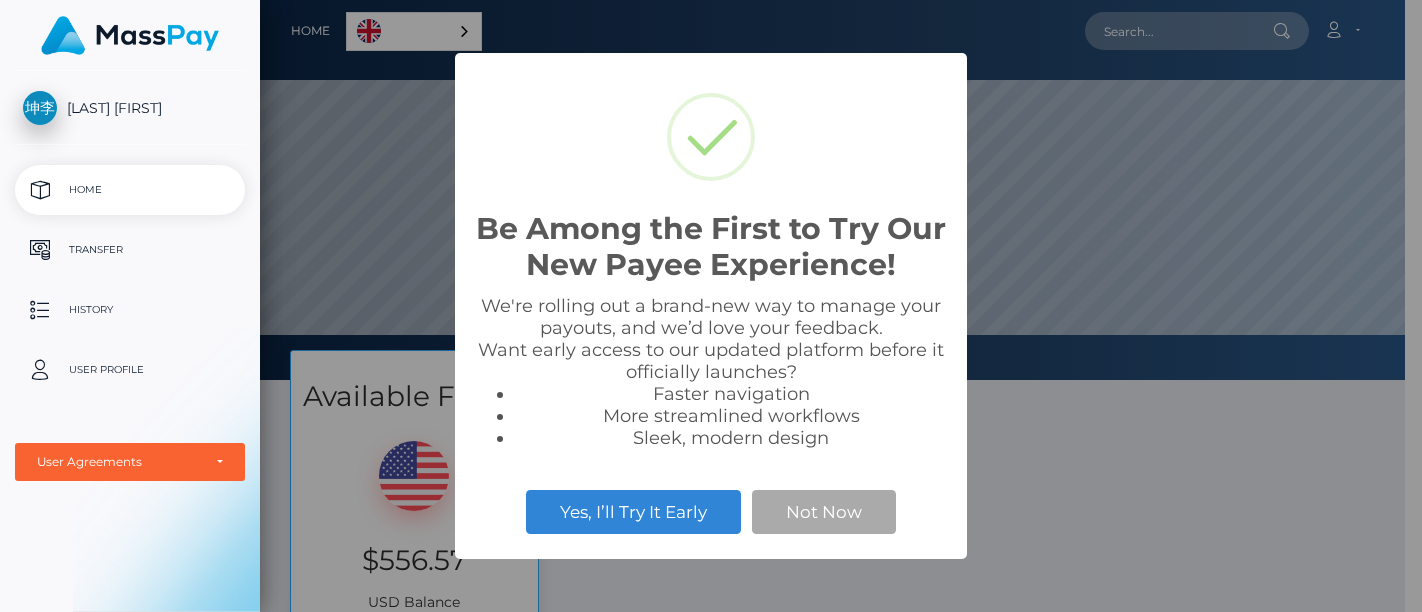 scroll, scrollTop: 0, scrollLeft: 0, axis: both 